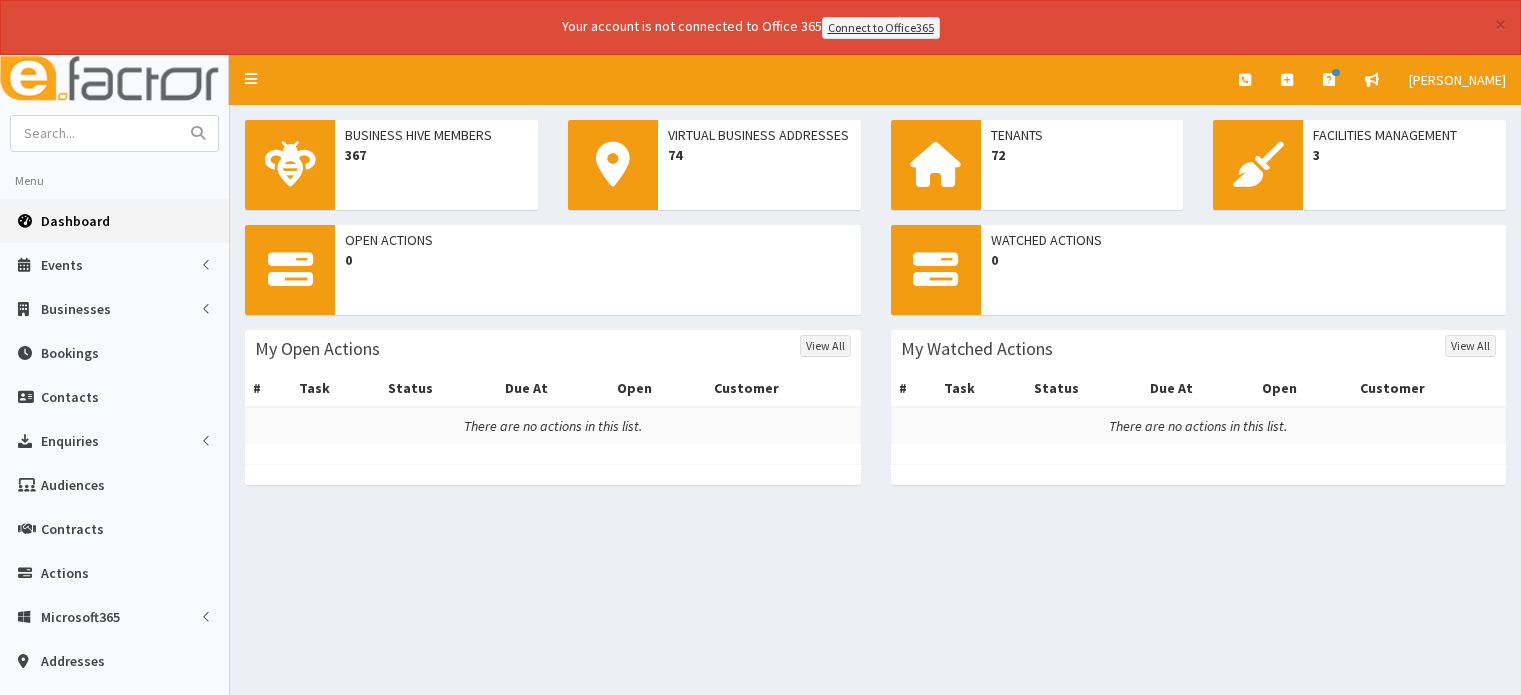 scroll, scrollTop: 0, scrollLeft: 0, axis: both 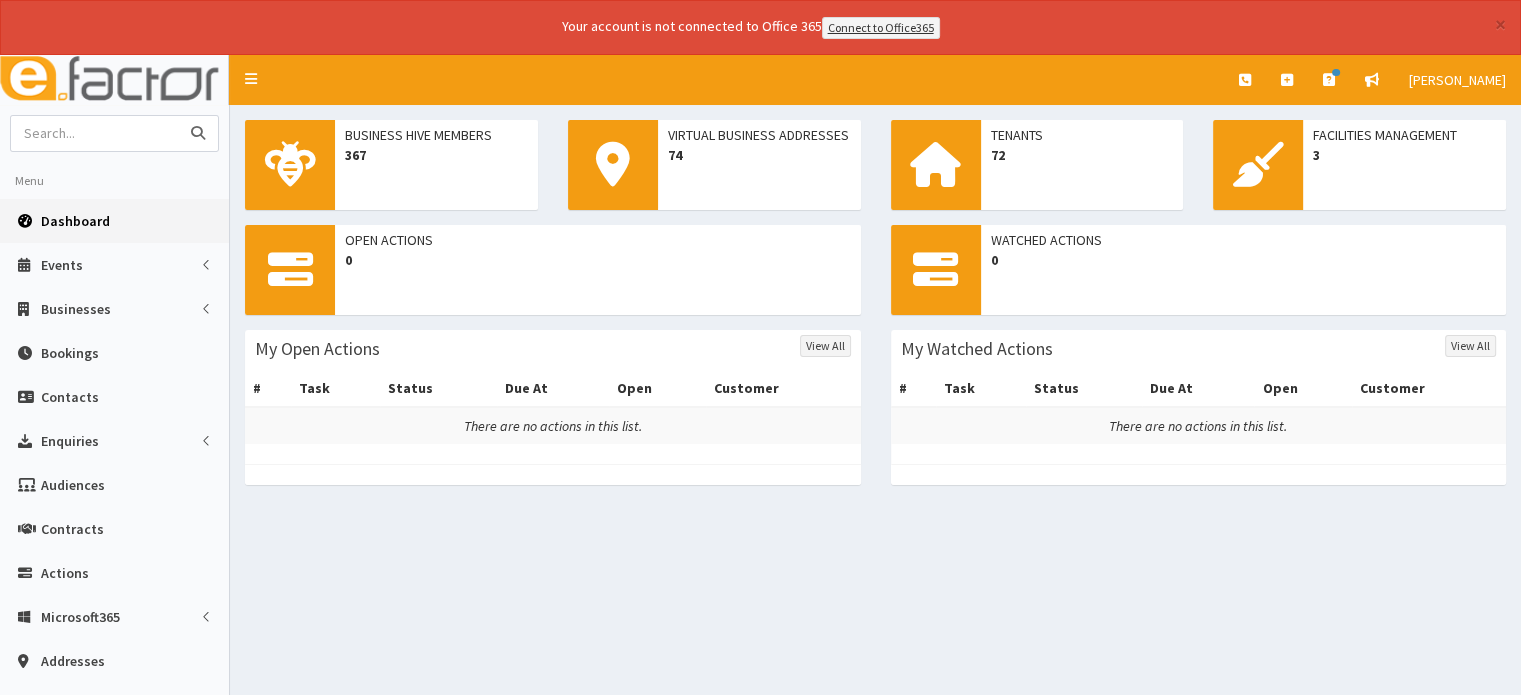 click at bounding box center (95, 133) 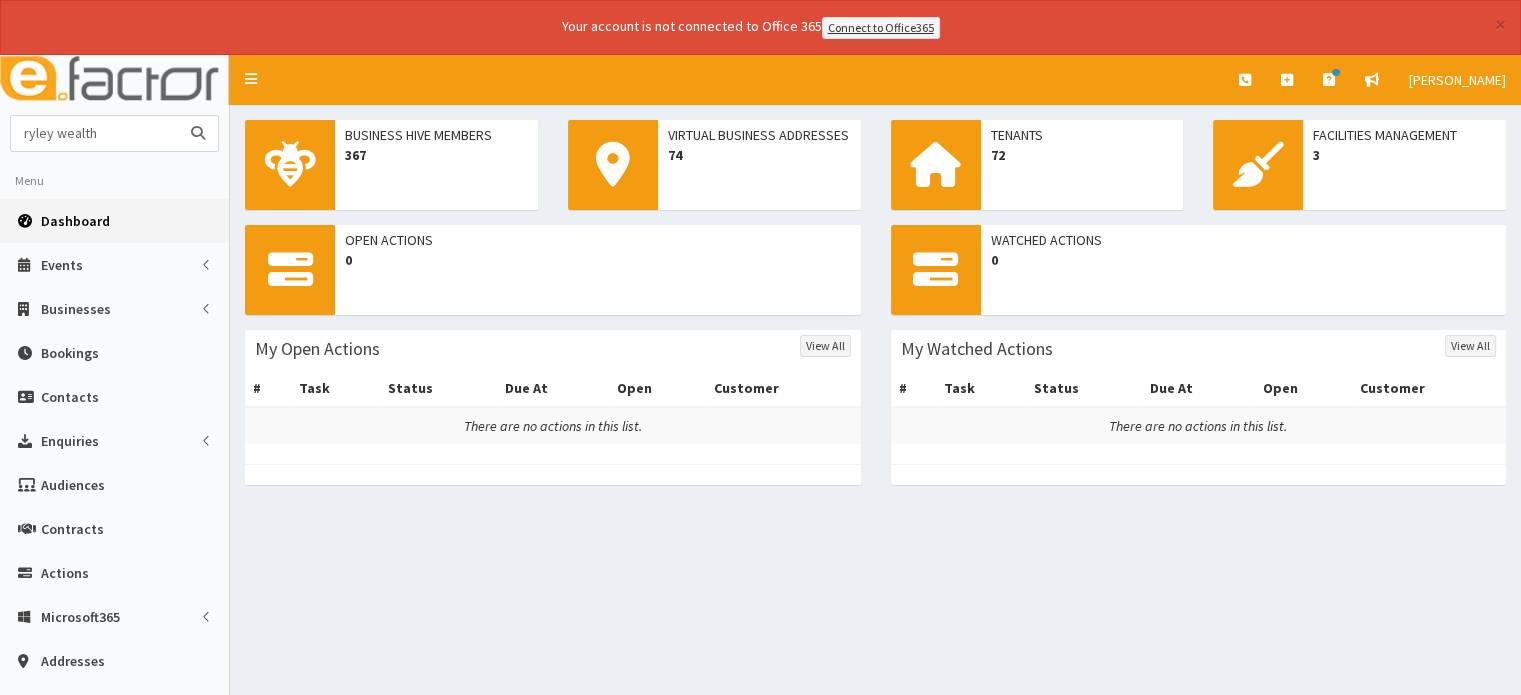 type on "ryley wealth" 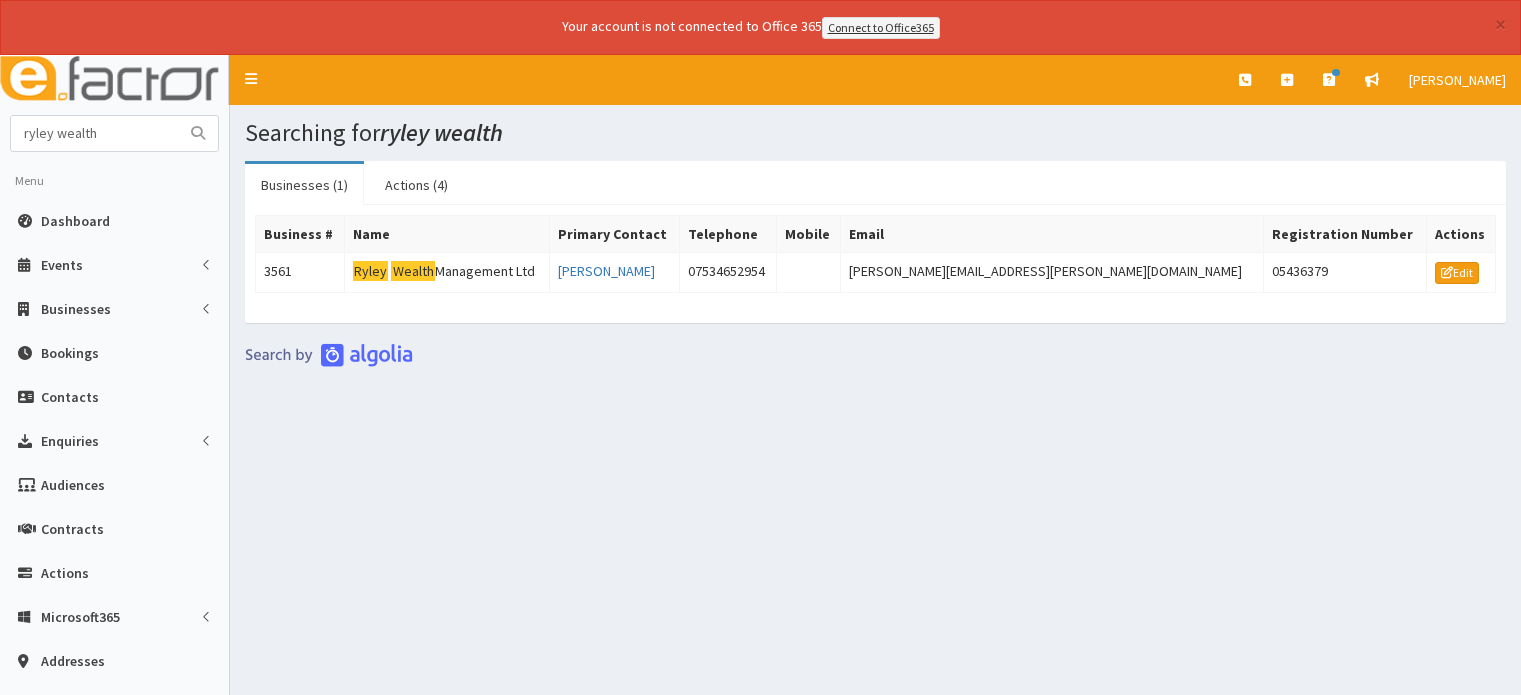 scroll, scrollTop: 0, scrollLeft: 0, axis: both 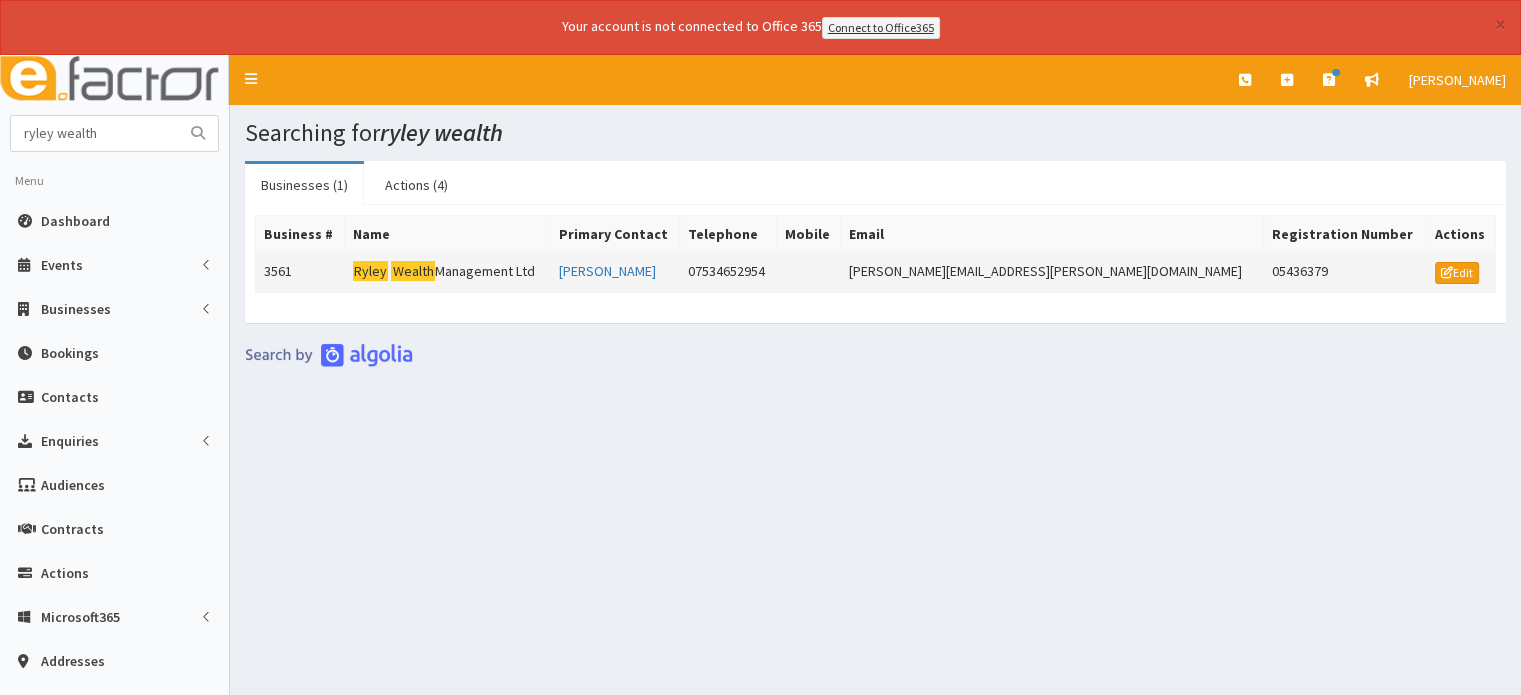click on "Wealth" 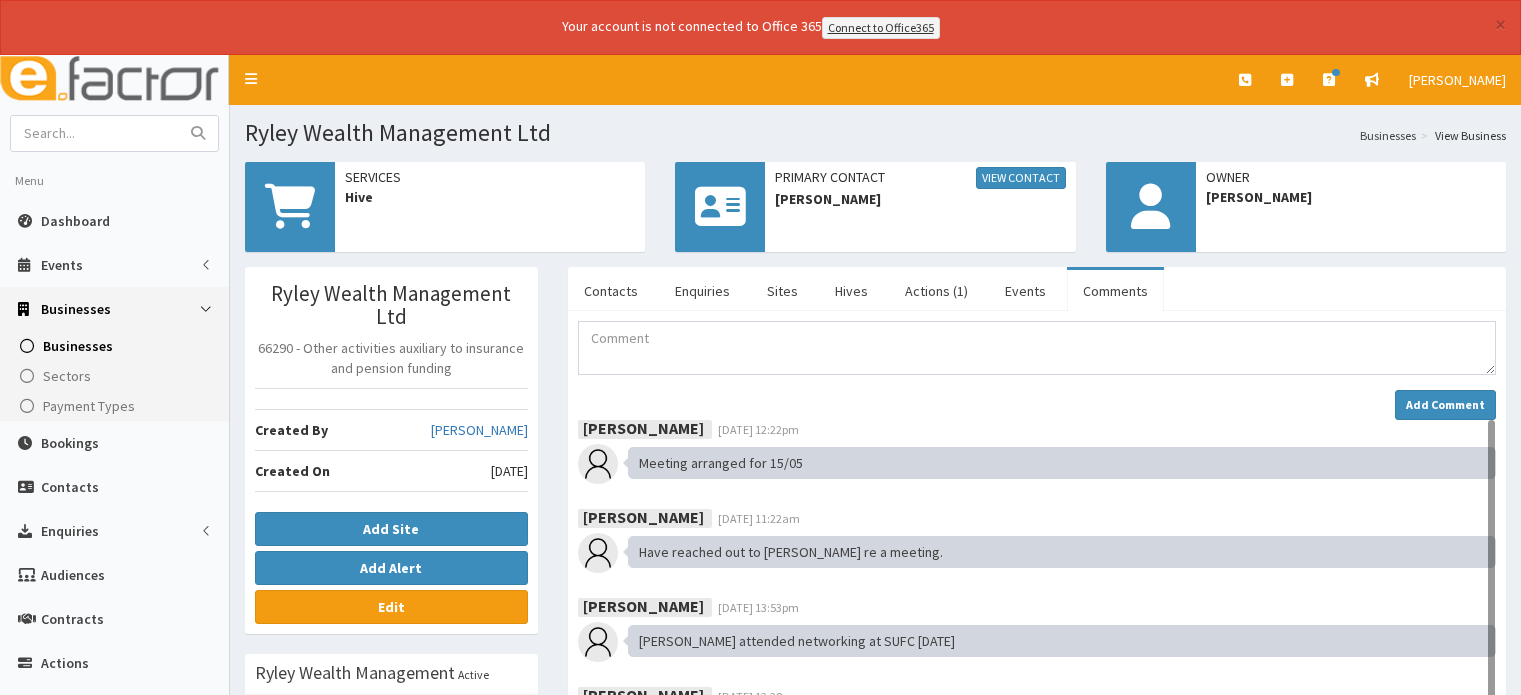 scroll, scrollTop: 0, scrollLeft: 0, axis: both 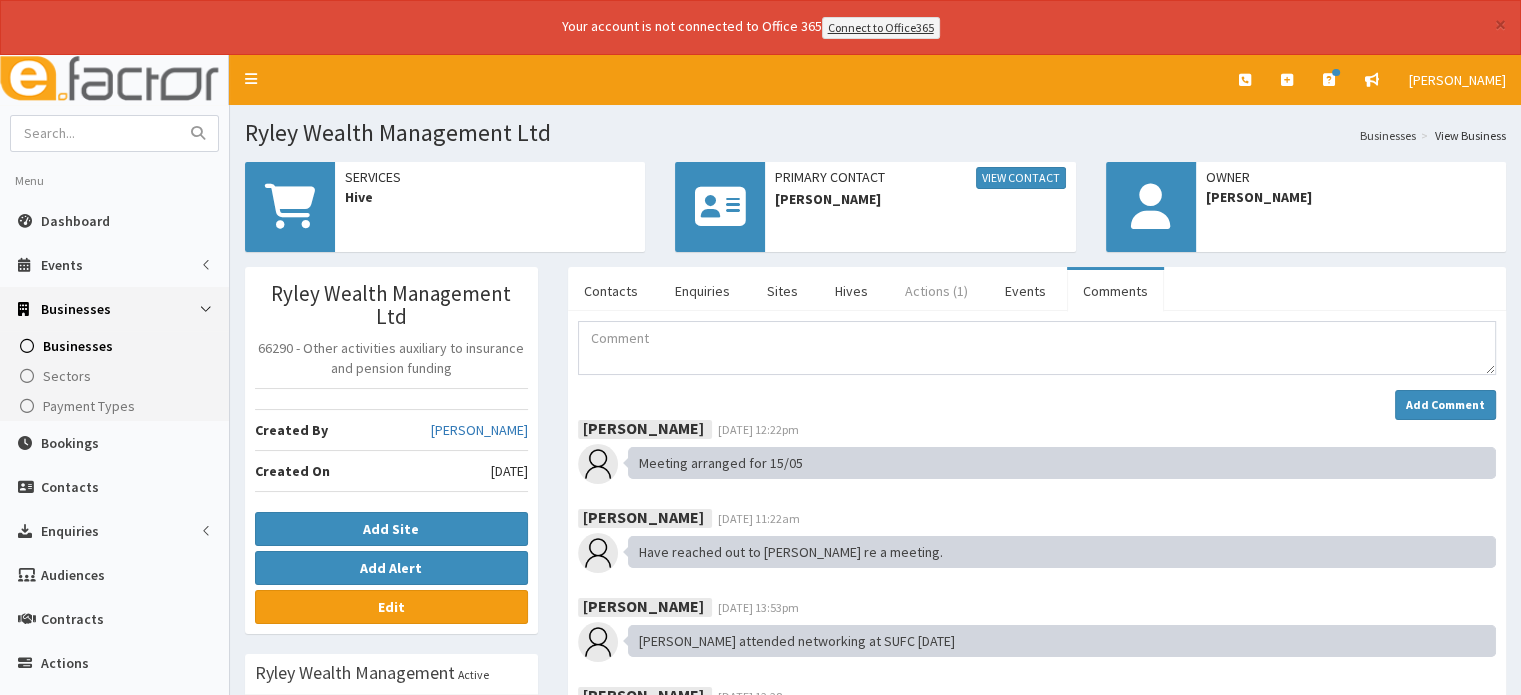 click on "Actions (1)" at bounding box center [936, 291] 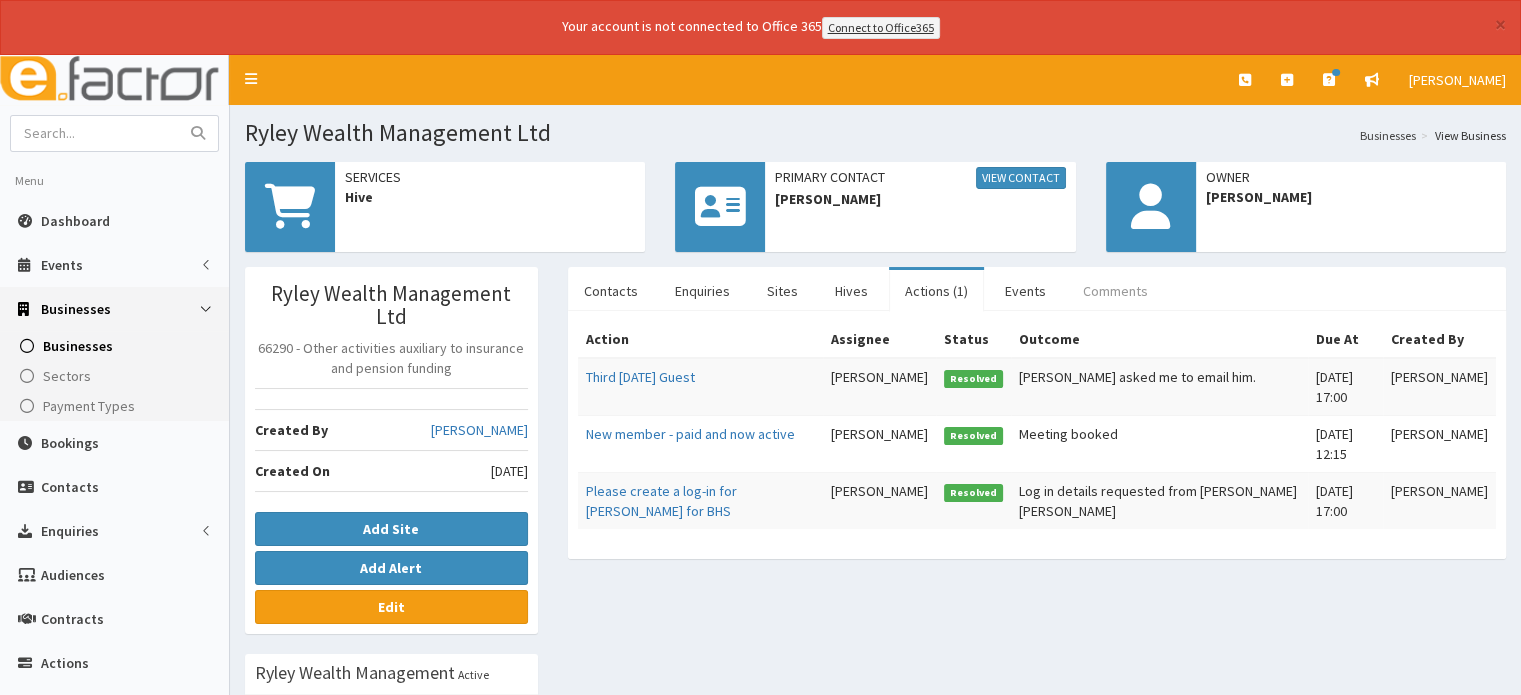 click on "Comments" at bounding box center (1115, 291) 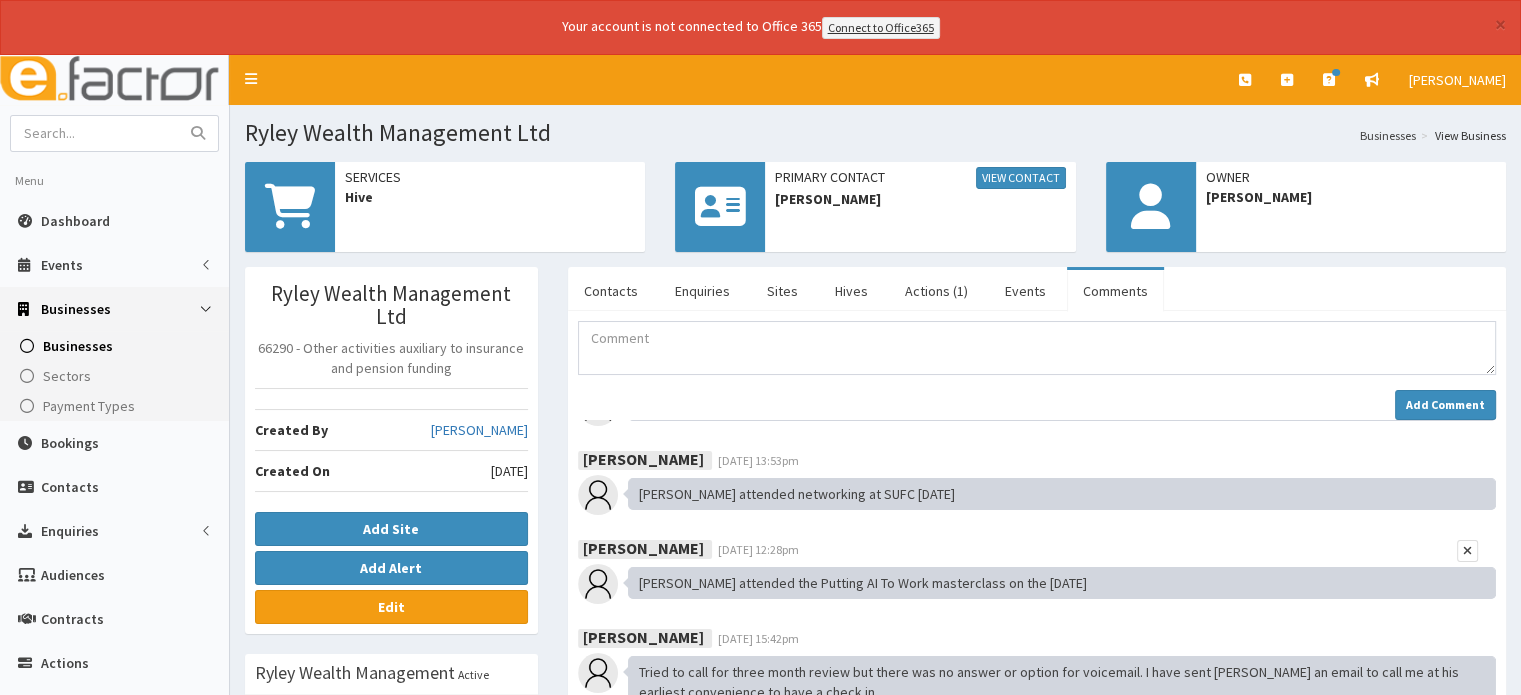 scroll, scrollTop: 0, scrollLeft: 0, axis: both 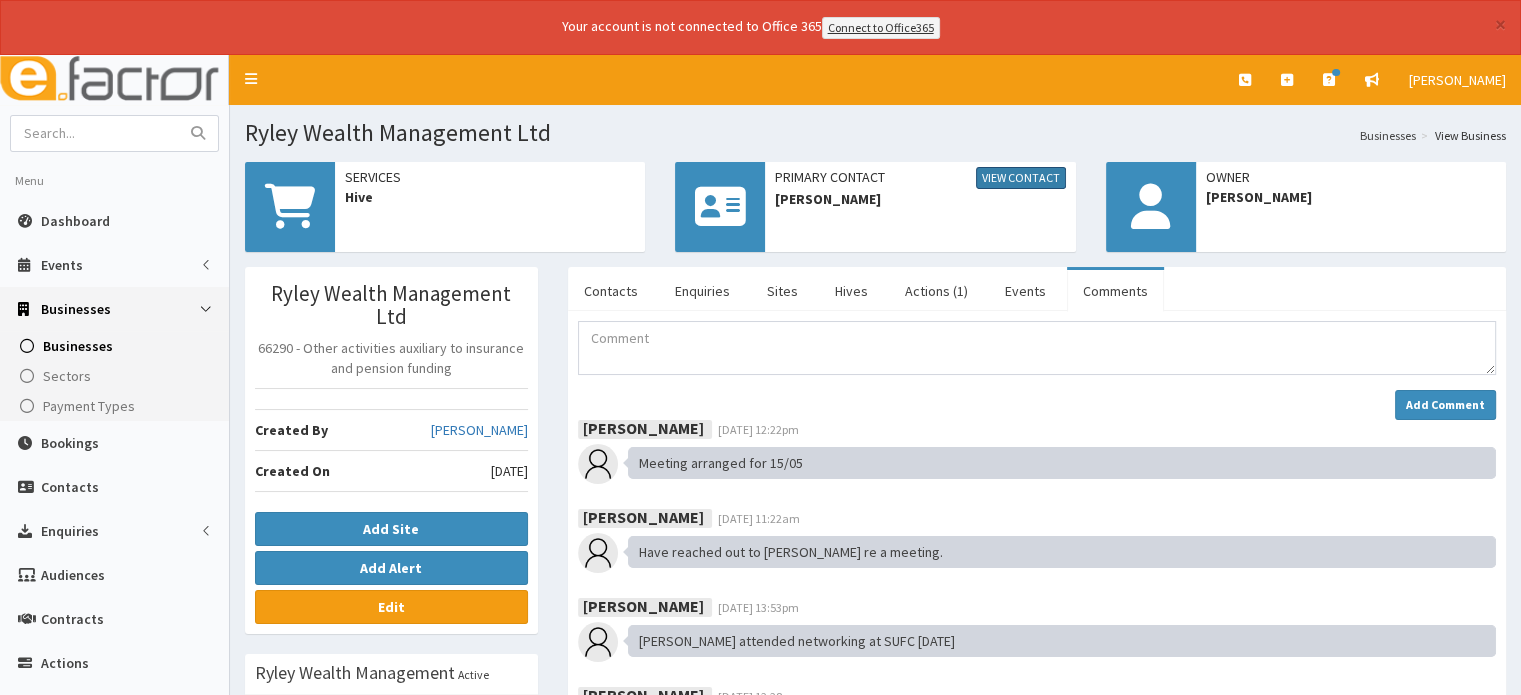 click on "View Contact" at bounding box center (1021, 178) 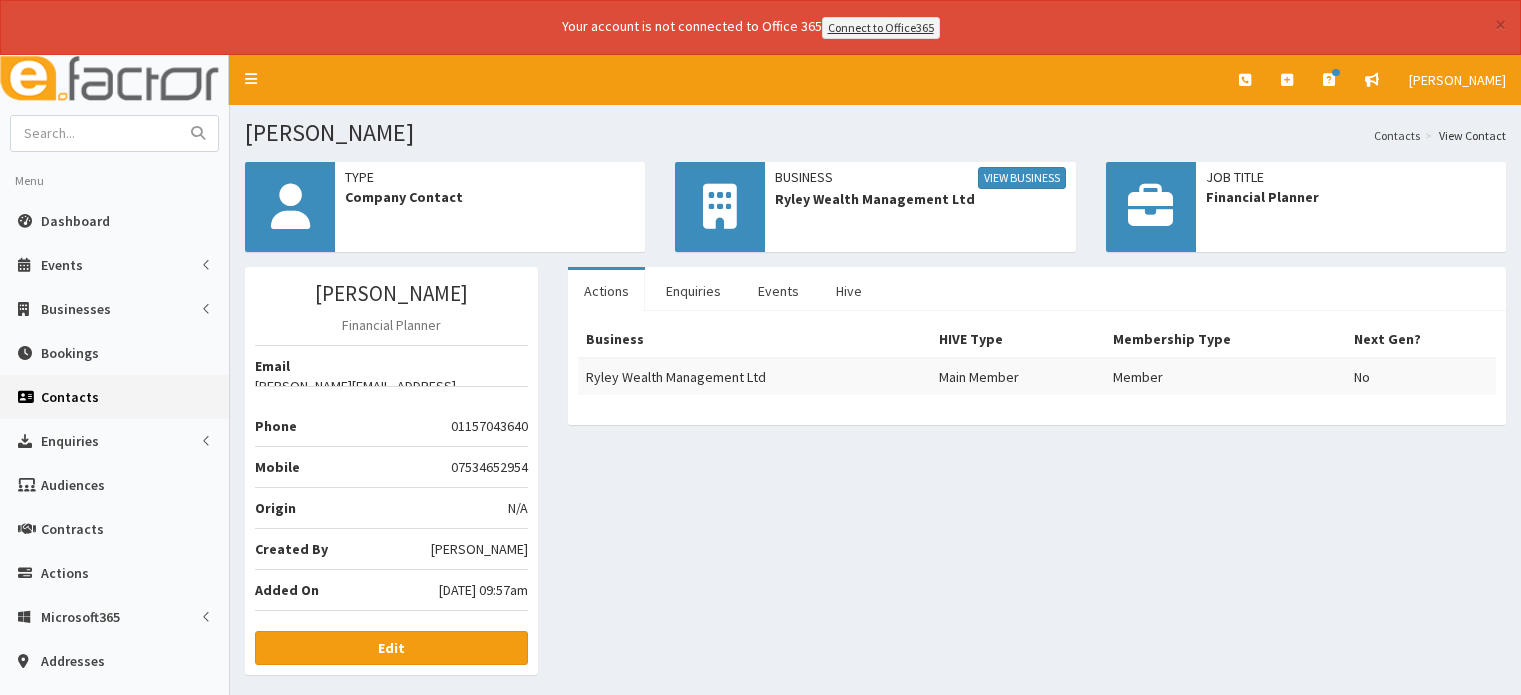 scroll, scrollTop: 0, scrollLeft: 0, axis: both 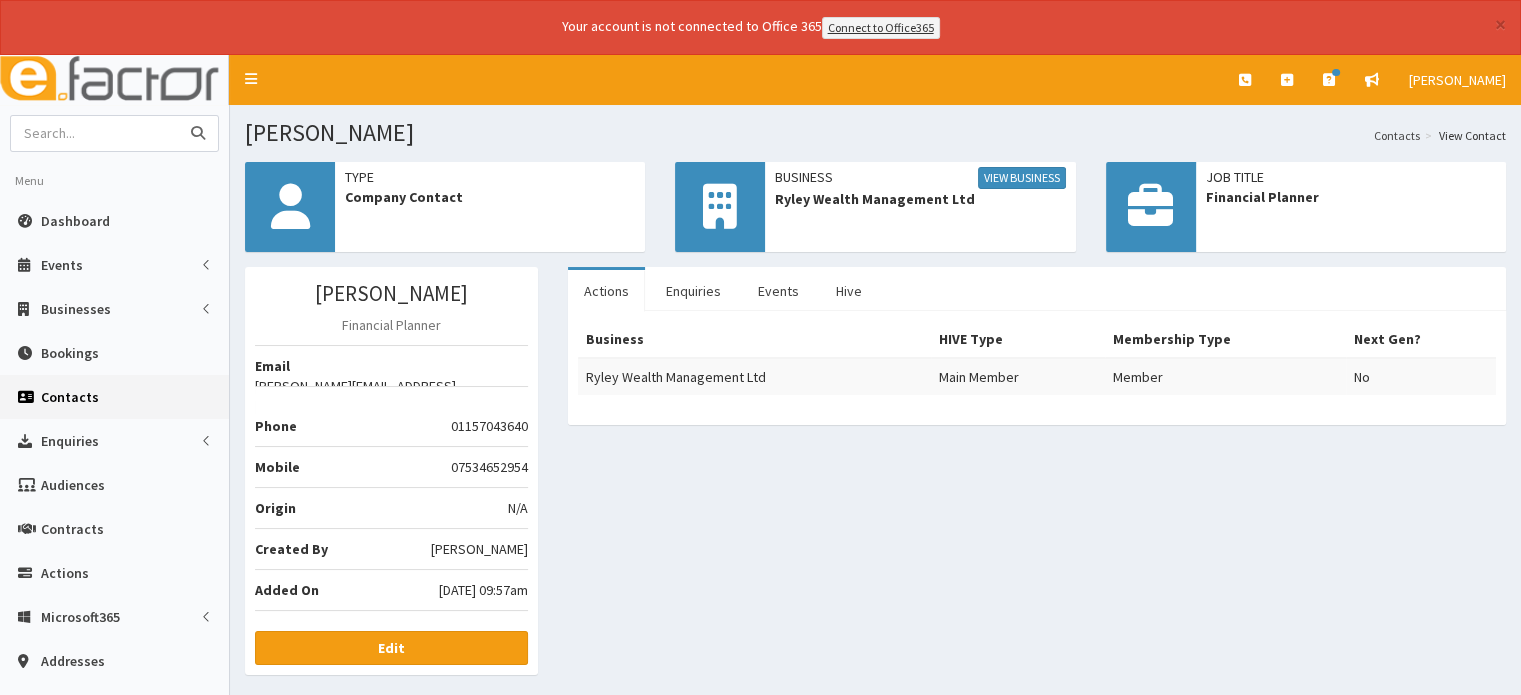 click at bounding box center [95, 133] 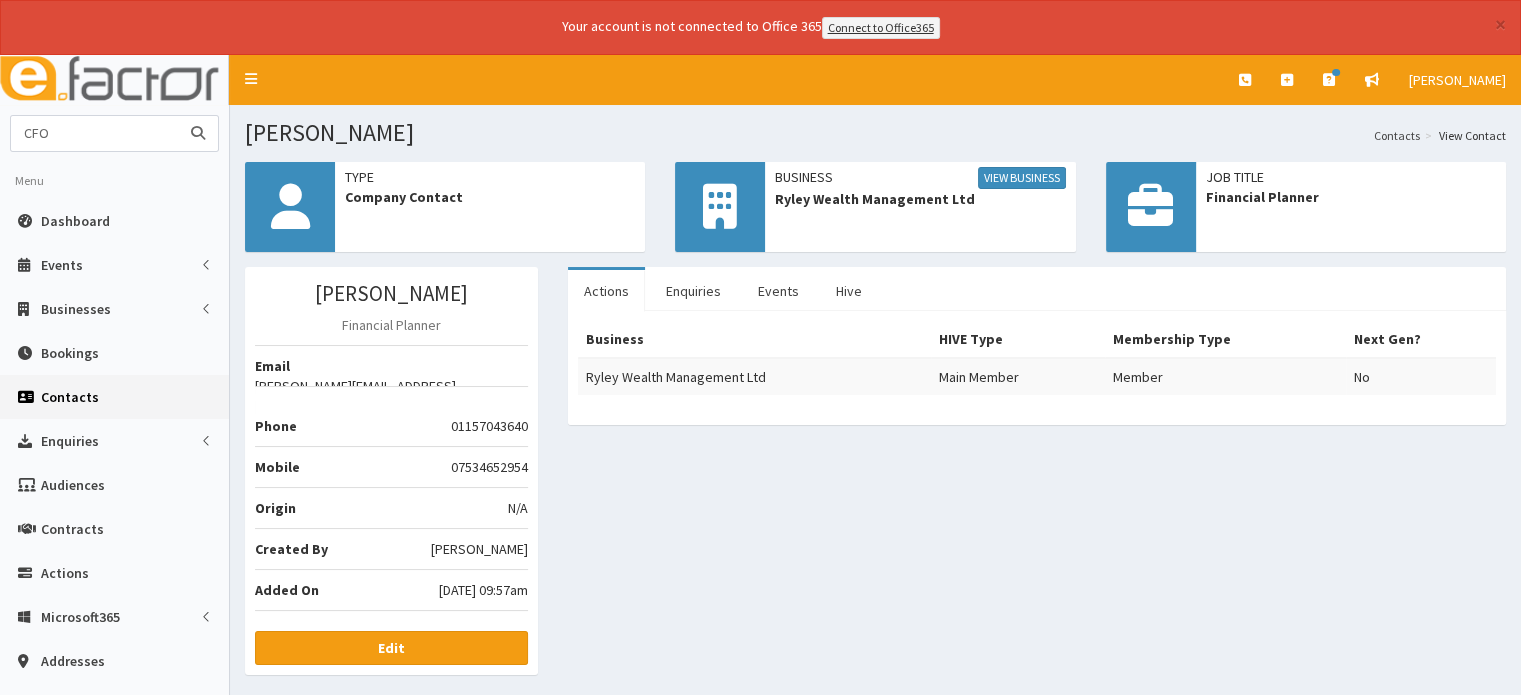 type on "CFO" 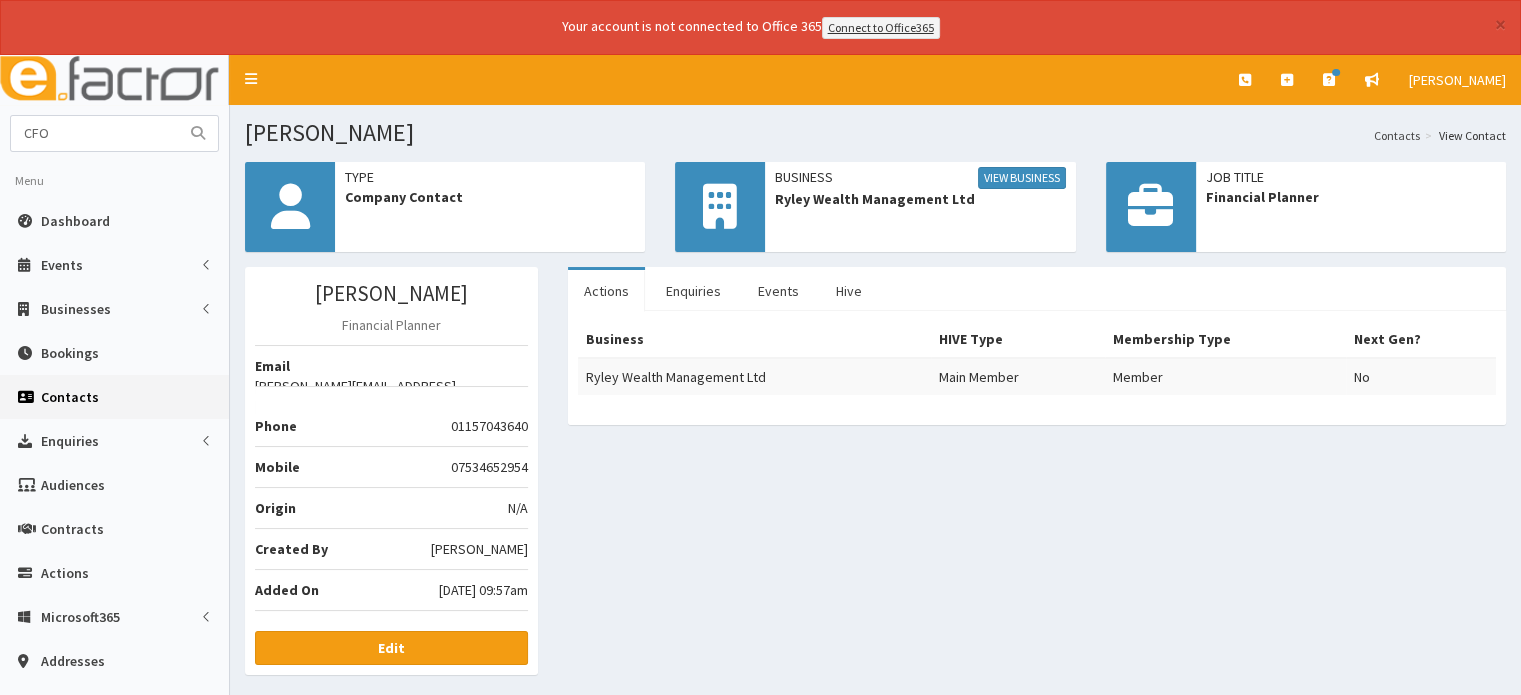 click at bounding box center (198, 133) 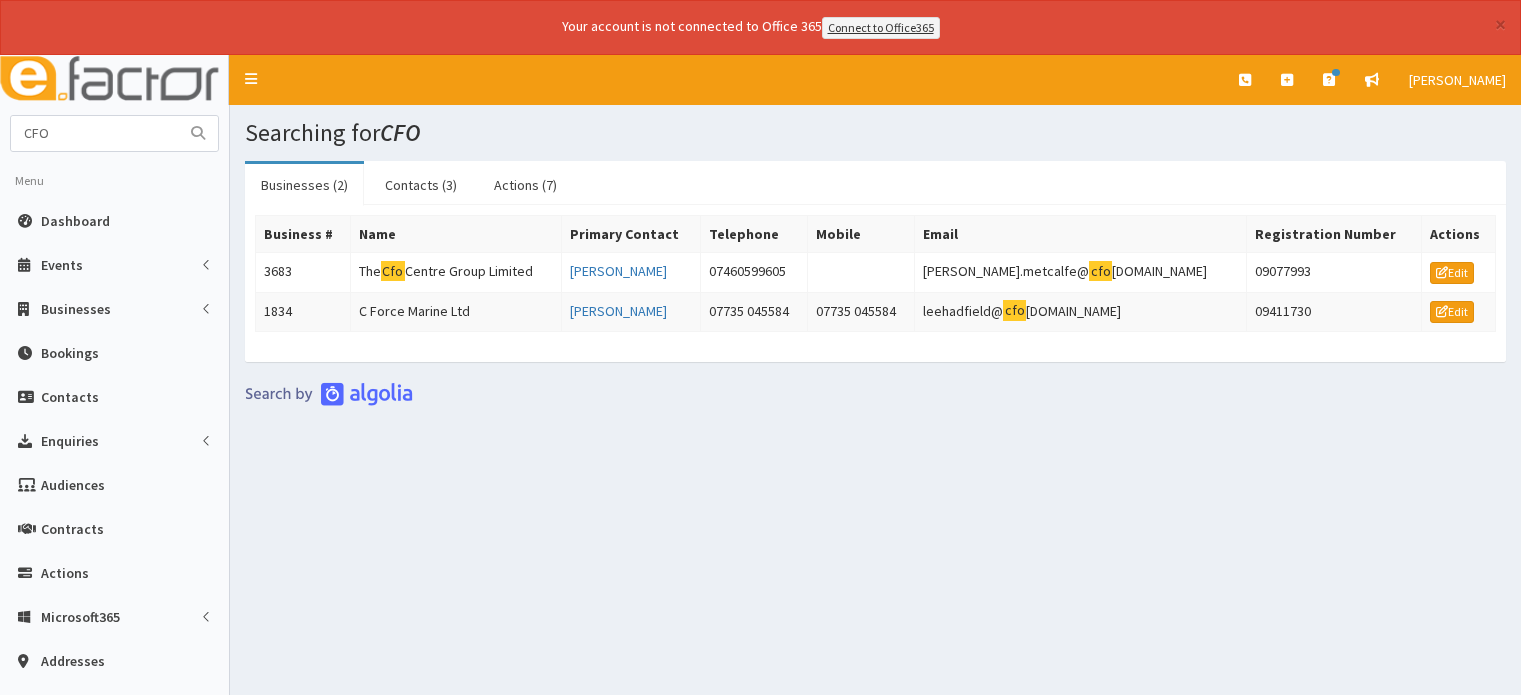 scroll, scrollTop: 0, scrollLeft: 0, axis: both 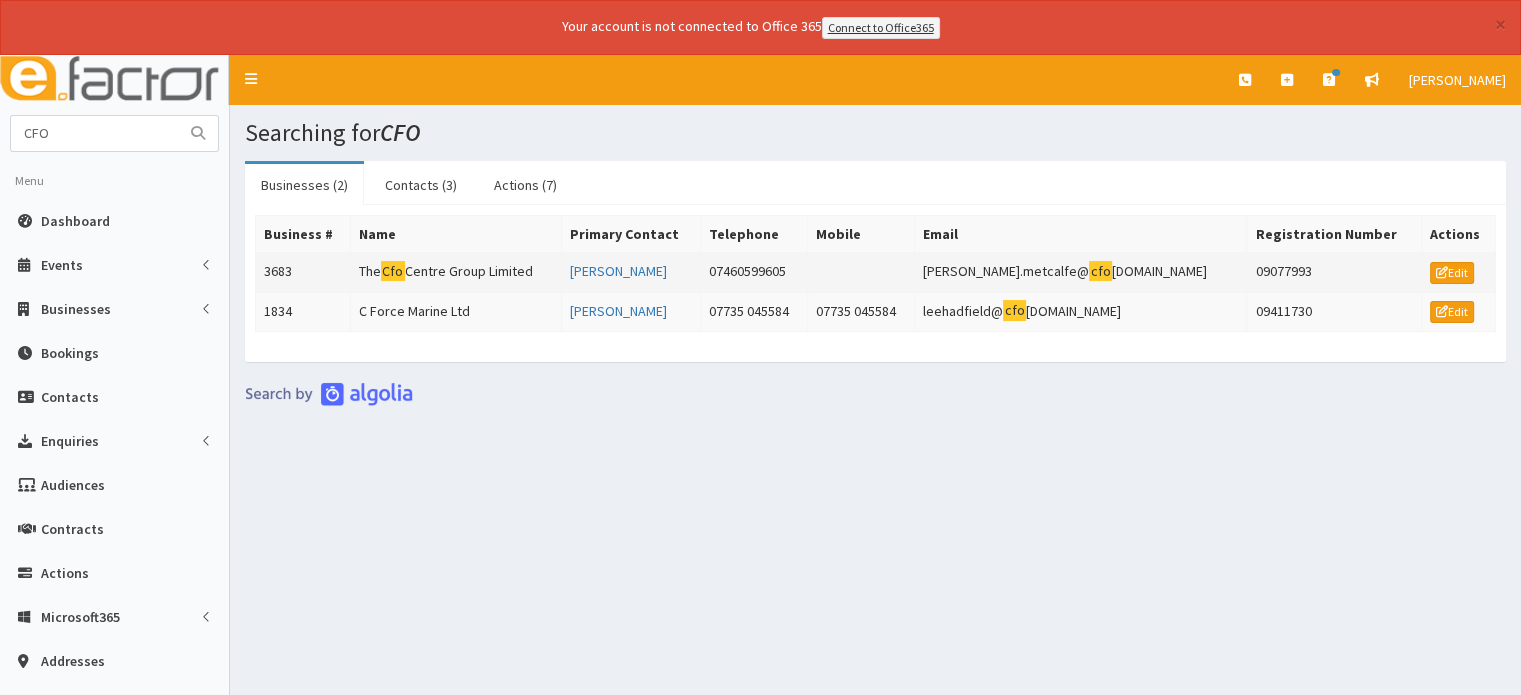 click on "The  Cfo  Centre Group Limited" at bounding box center [455, 272] 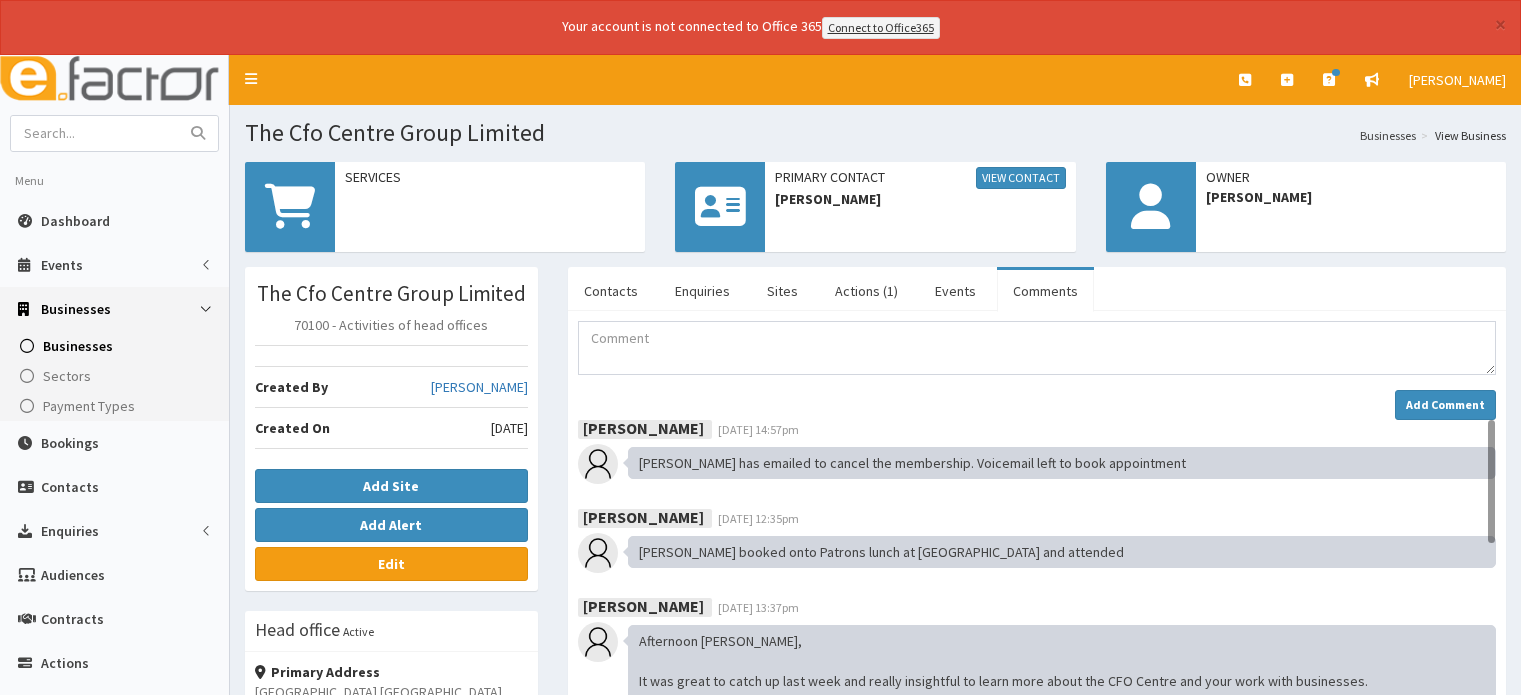 scroll, scrollTop: 0, scrollLeft: 0, axis: both 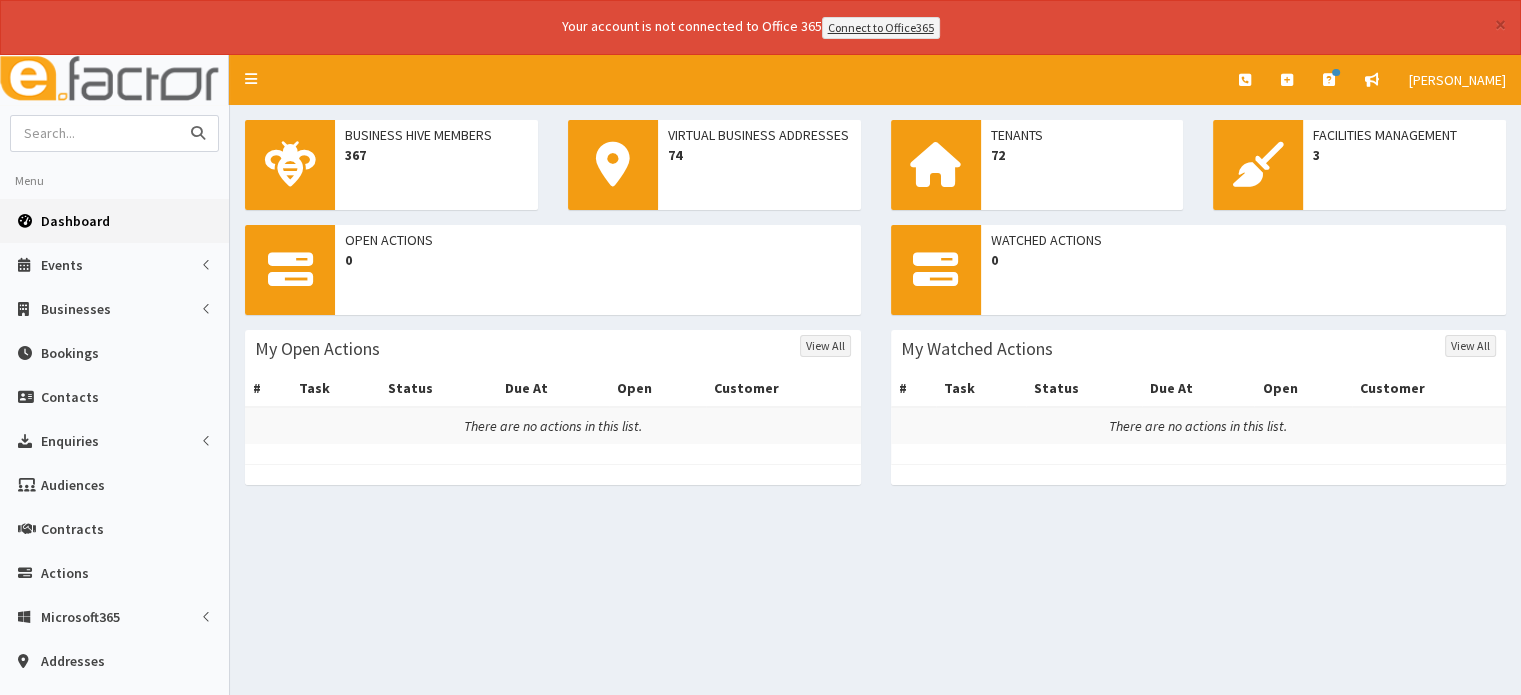 click at bounding box center [95, 133] 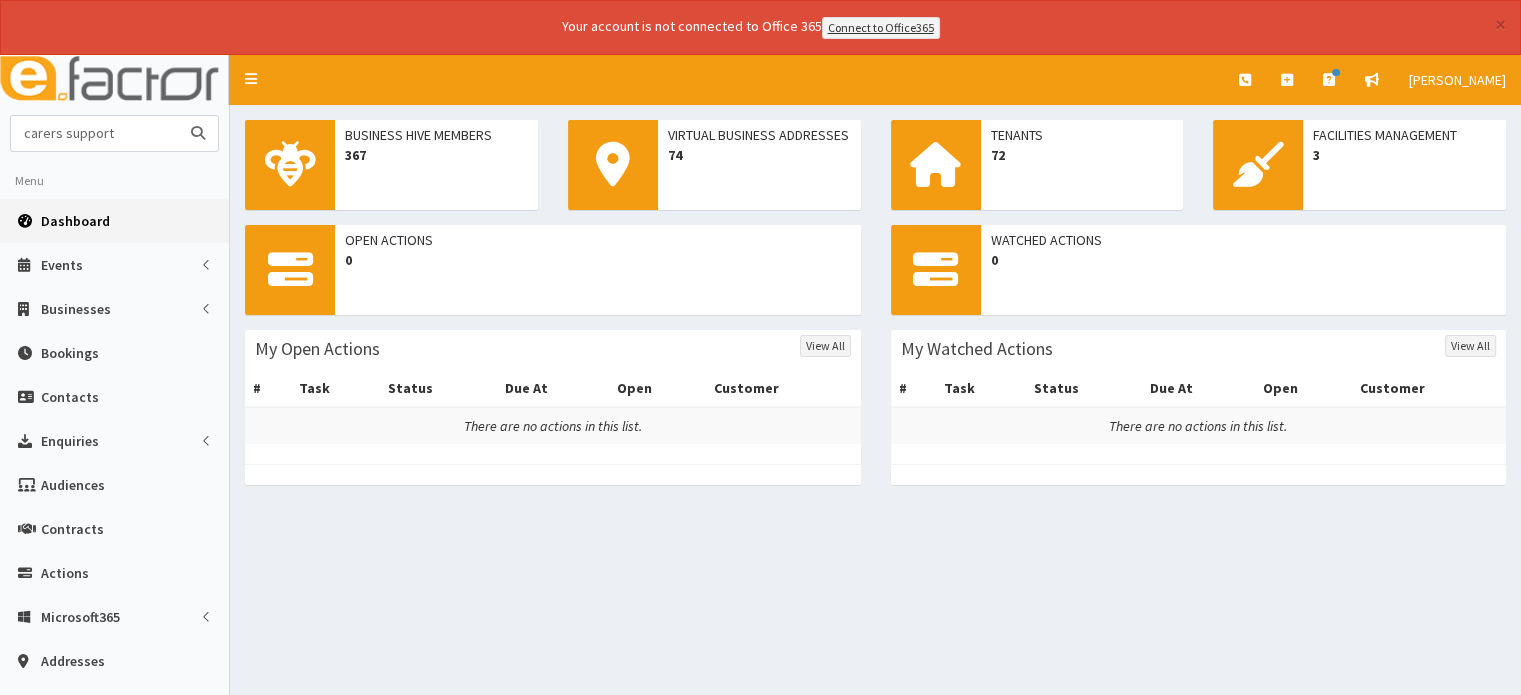type on "carers support" 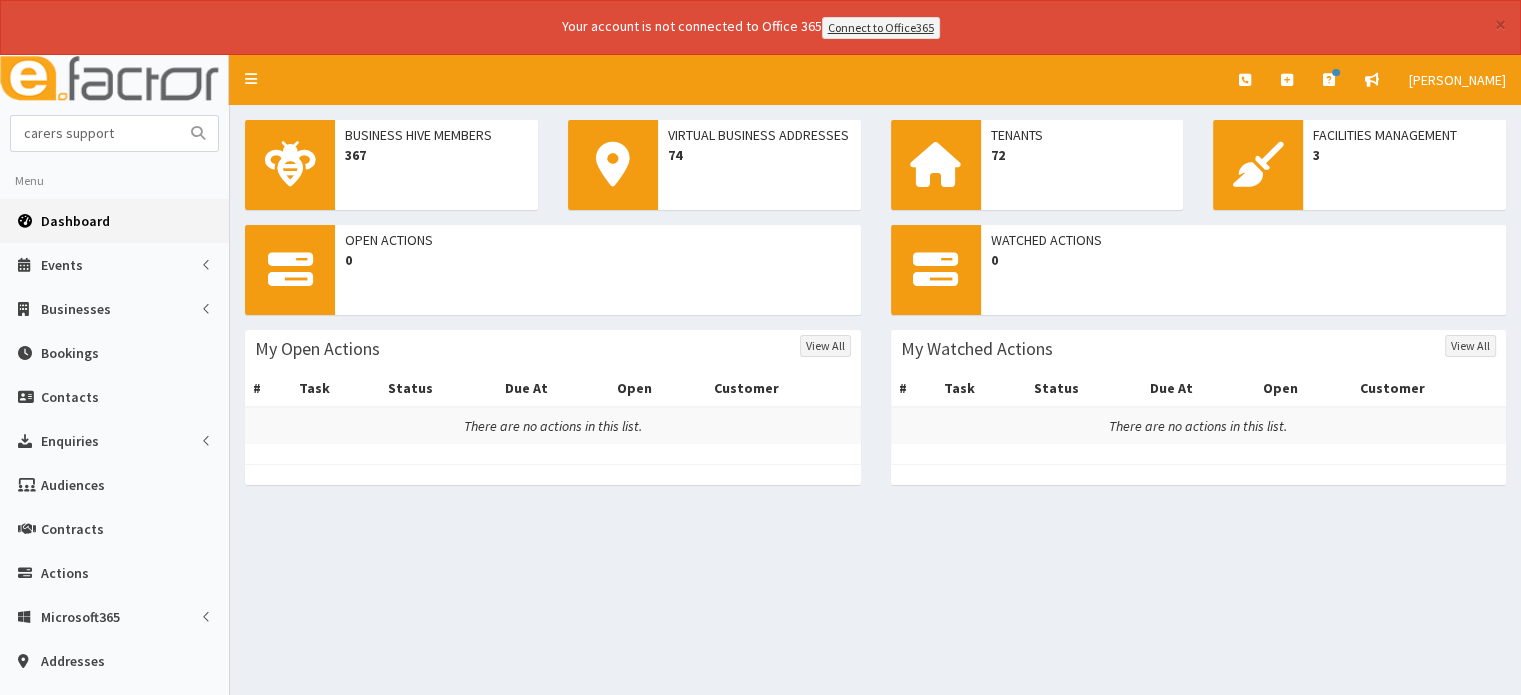 click at bounding box center [198, 133] 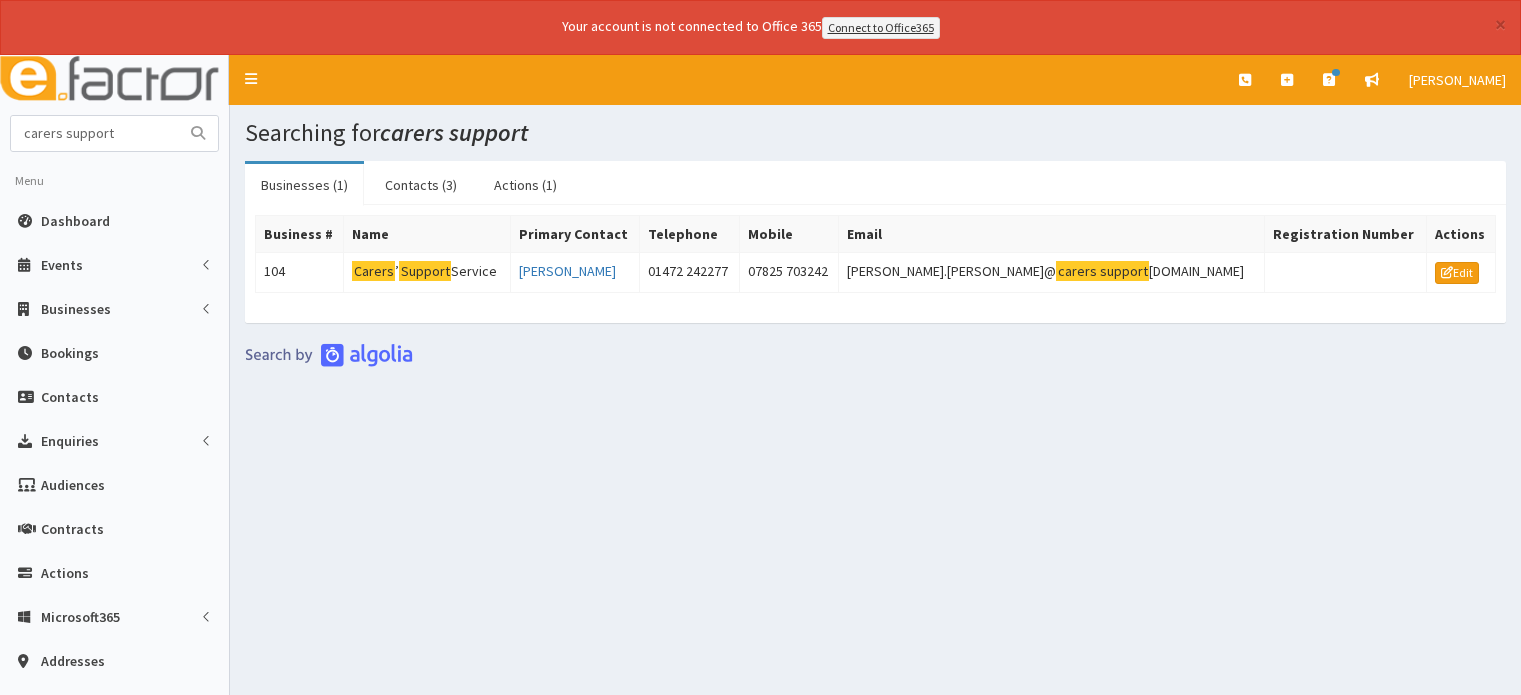 scroll, scrollTop: 0, scrollLeft: 0, axis: both 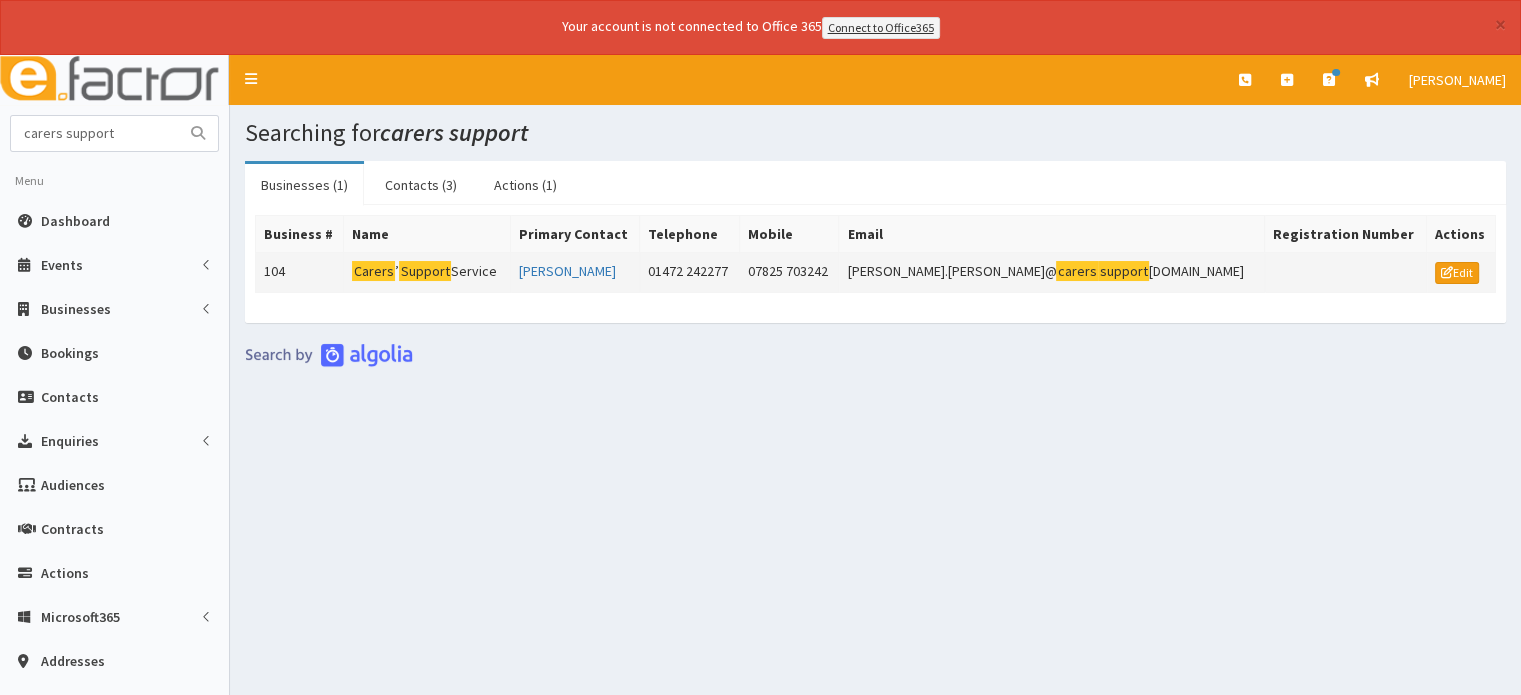 click on "Support" 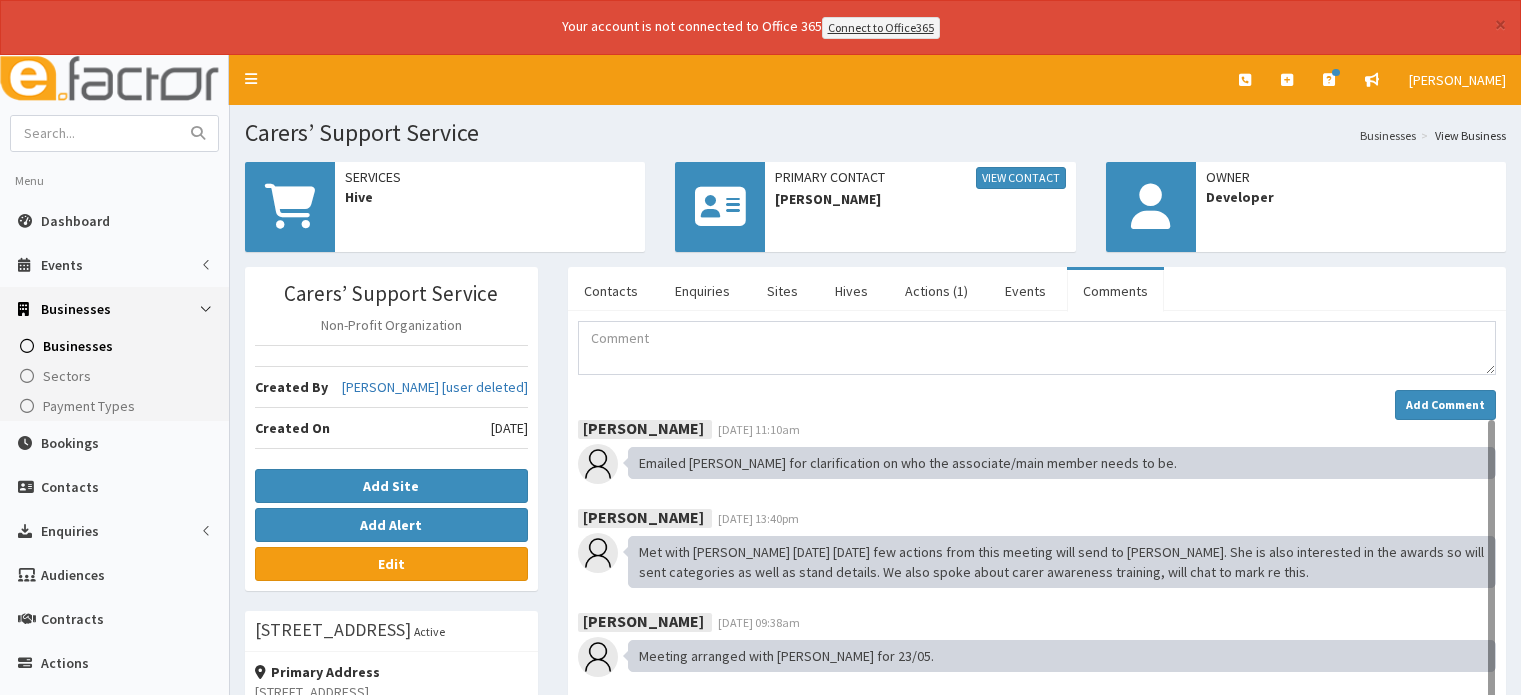 scroll, scrollTop: 0, scrollLeft: 0, axis: both 